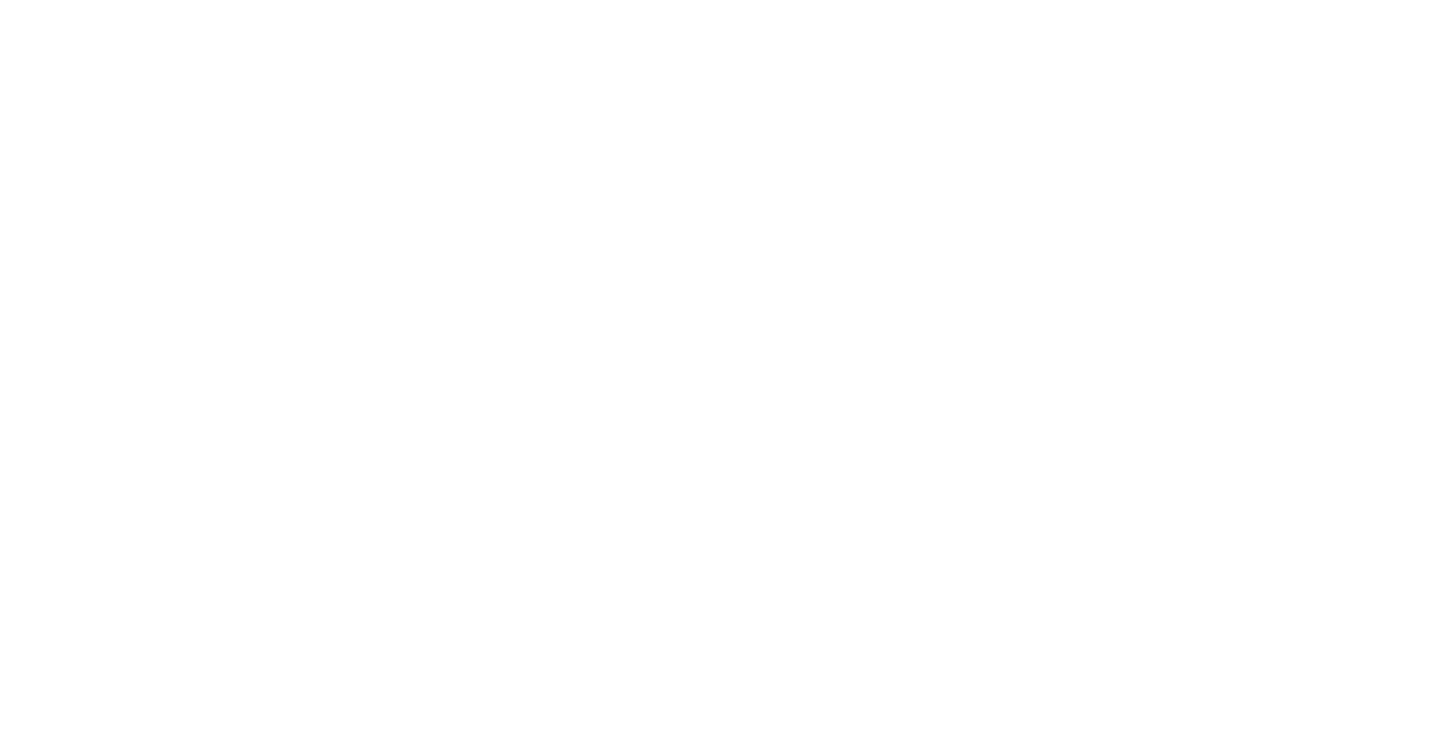scroll, scrollTop: 0, scrollLeft: 0, axis: both 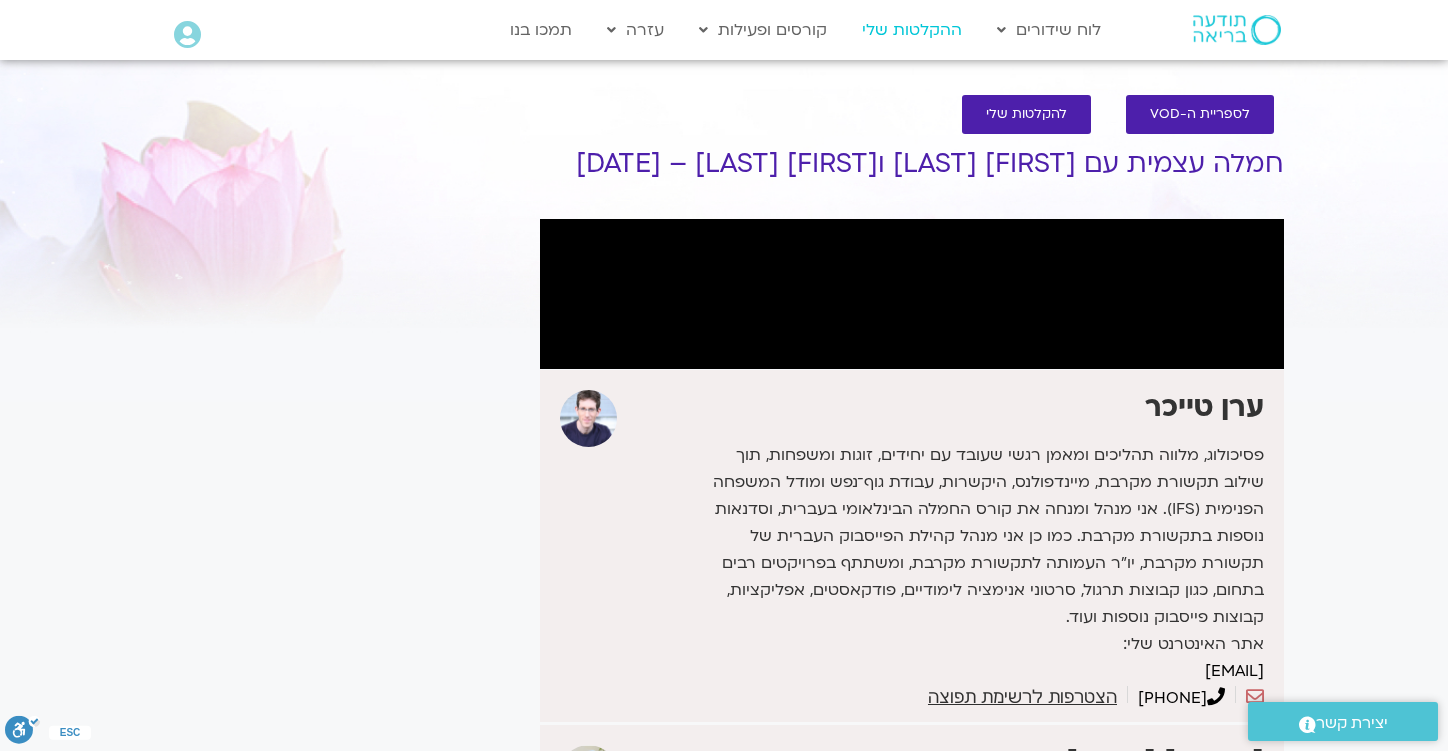 click on "ההקלטות שלי" at bounding box center [912, 30] 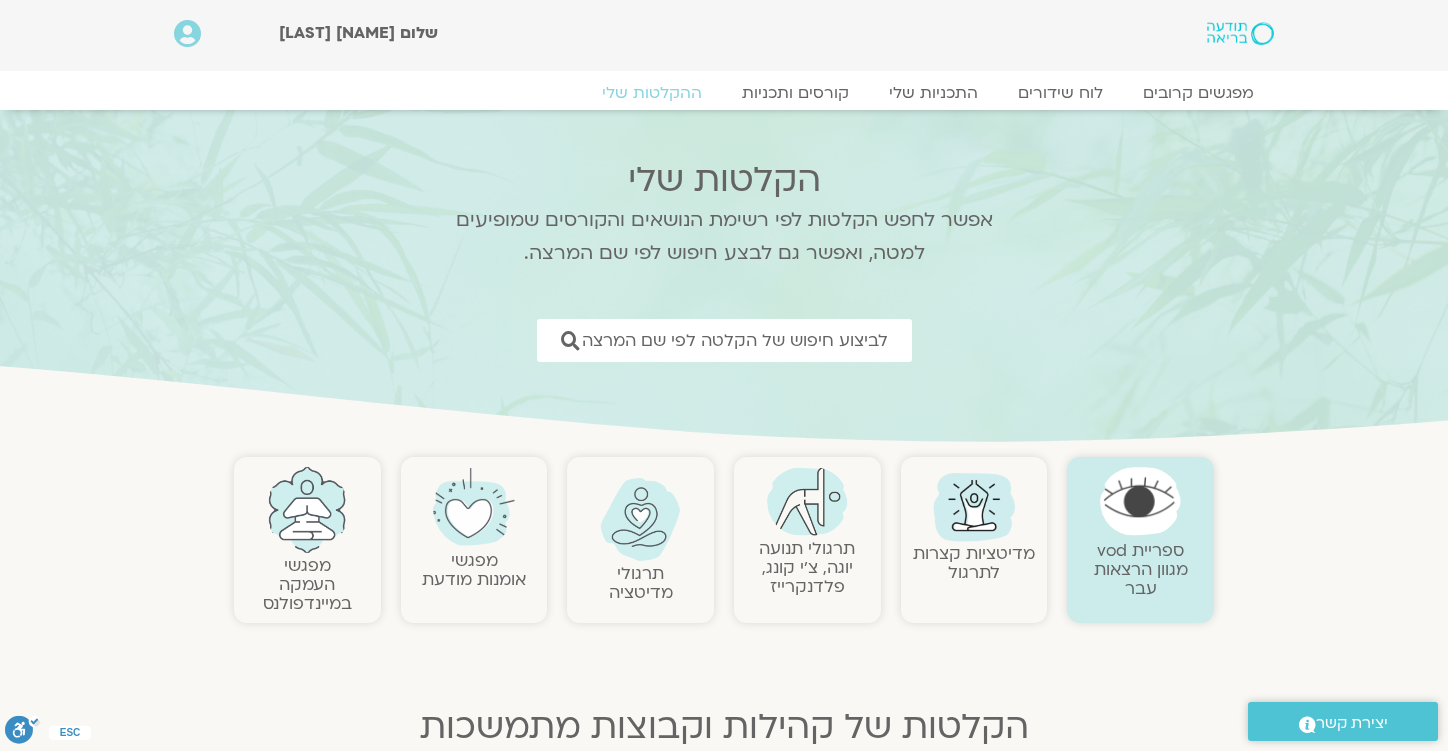 scroll, scrollTop: 0, scrollLeft: 0, axis: both 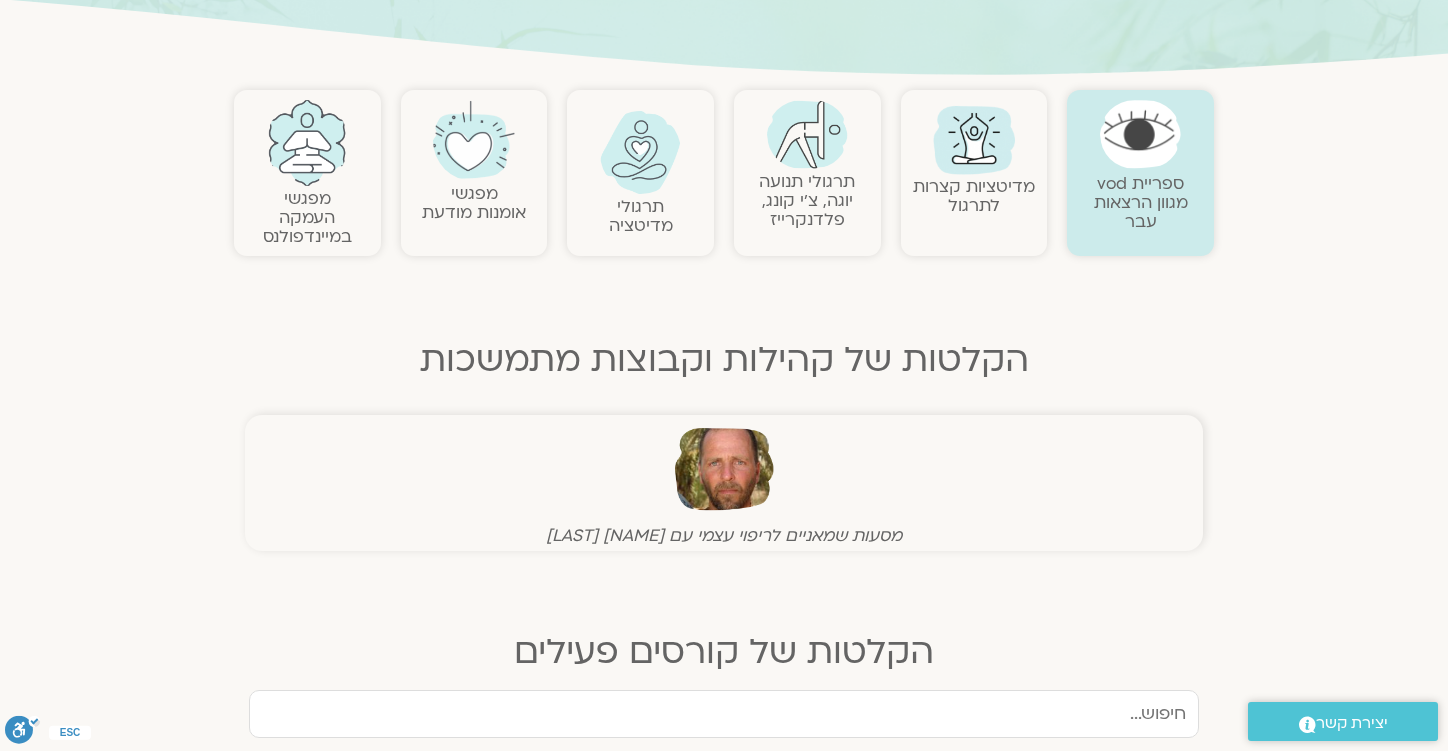click on "מפגשי   אומנות מודעת" at bounding box center (474, 203) 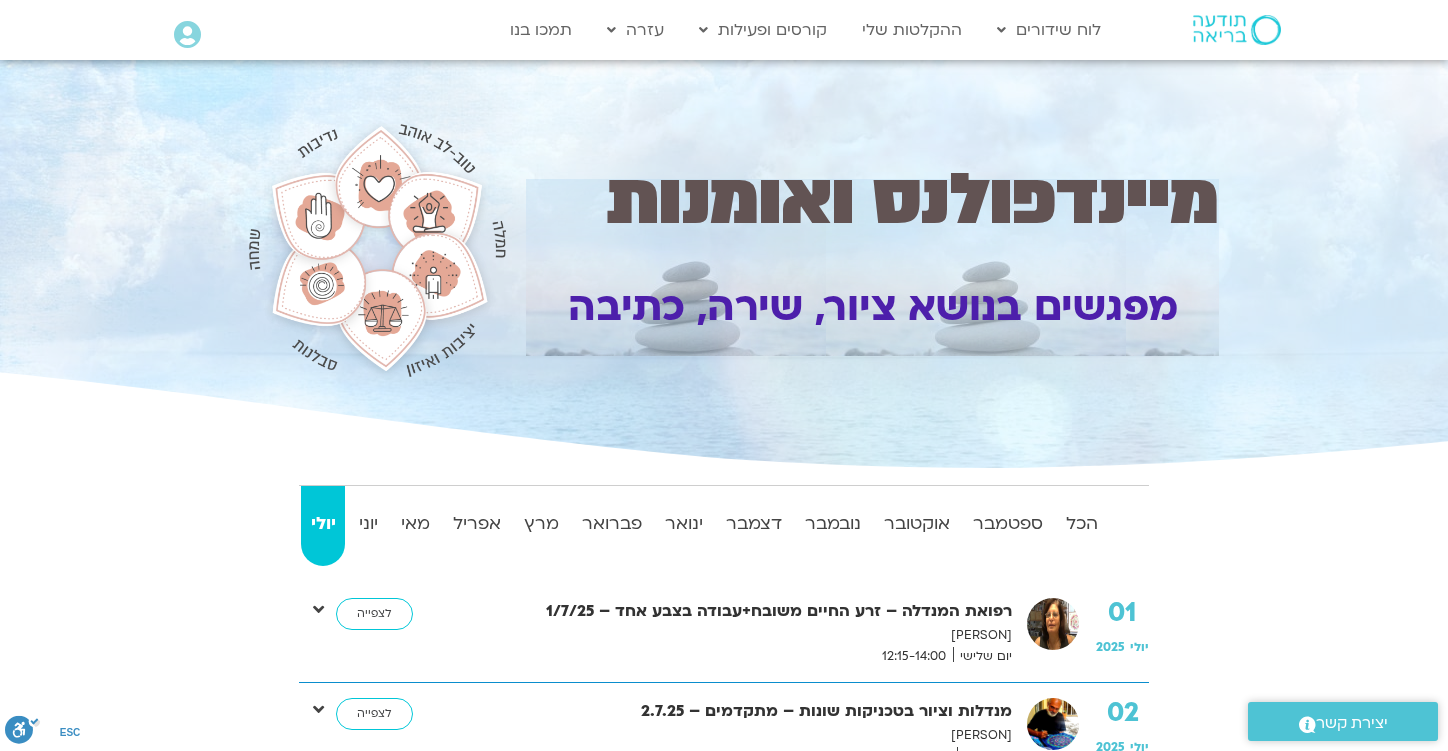 scroll, scrollTop: 0, scrollLeft: 0, axis: both 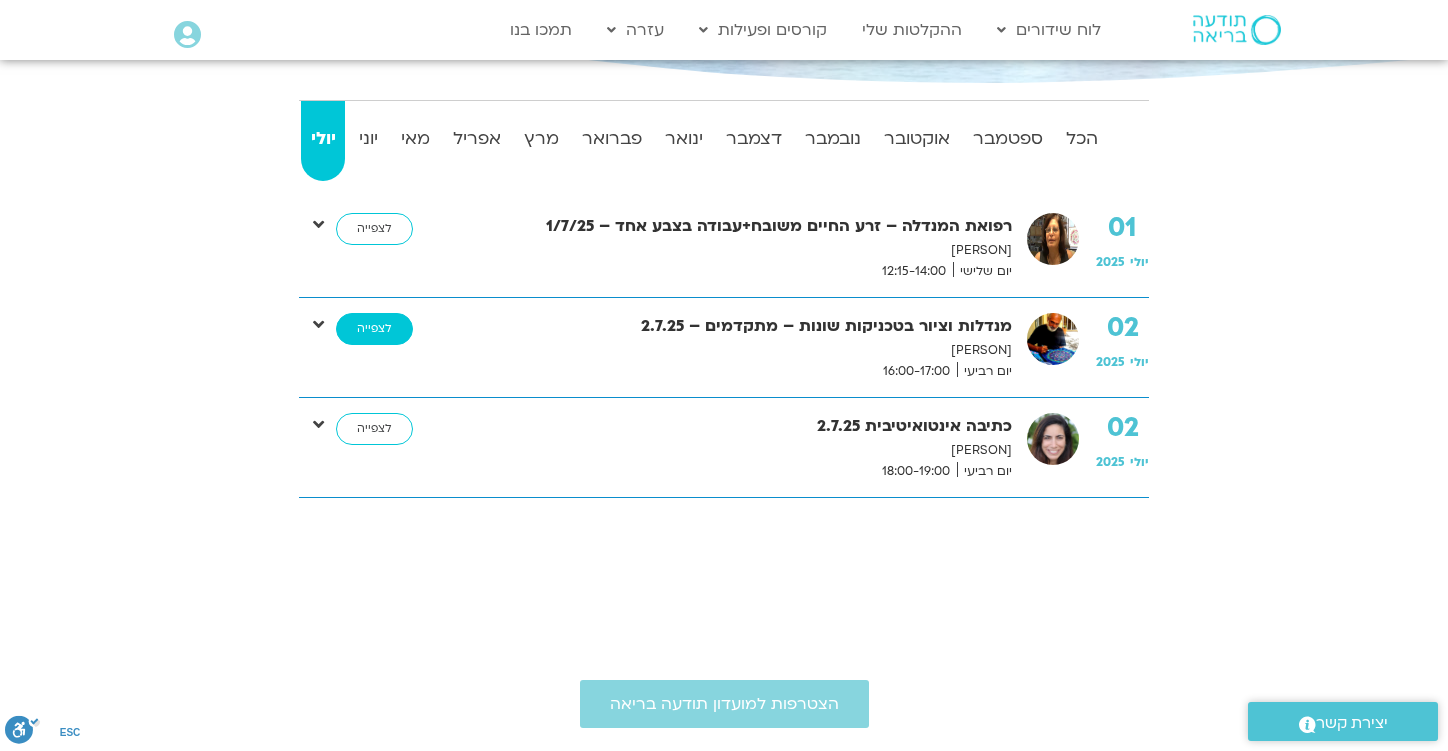 click on "לצפייה" at bounding box center (374, 329) 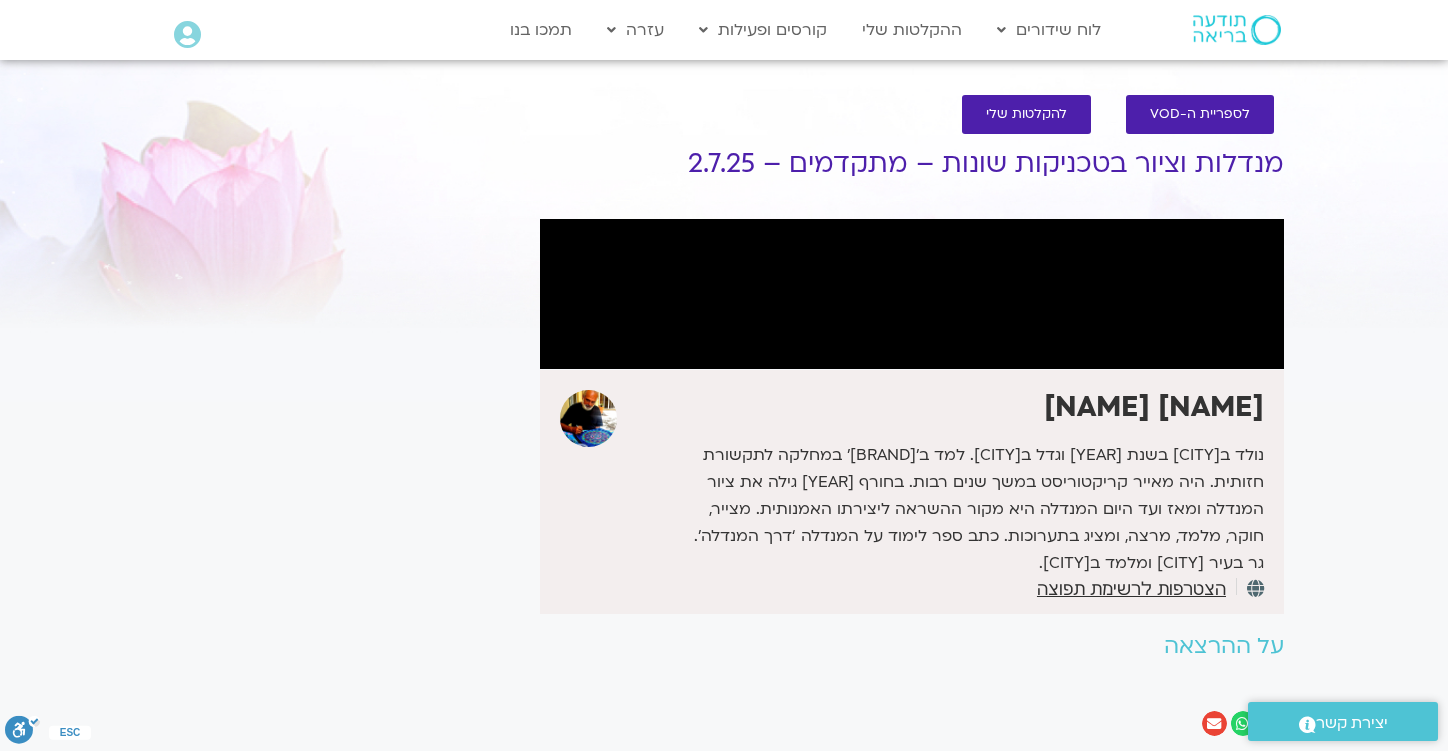 scroll, scrollTop: 0, scrollLeft: 0, axis: both 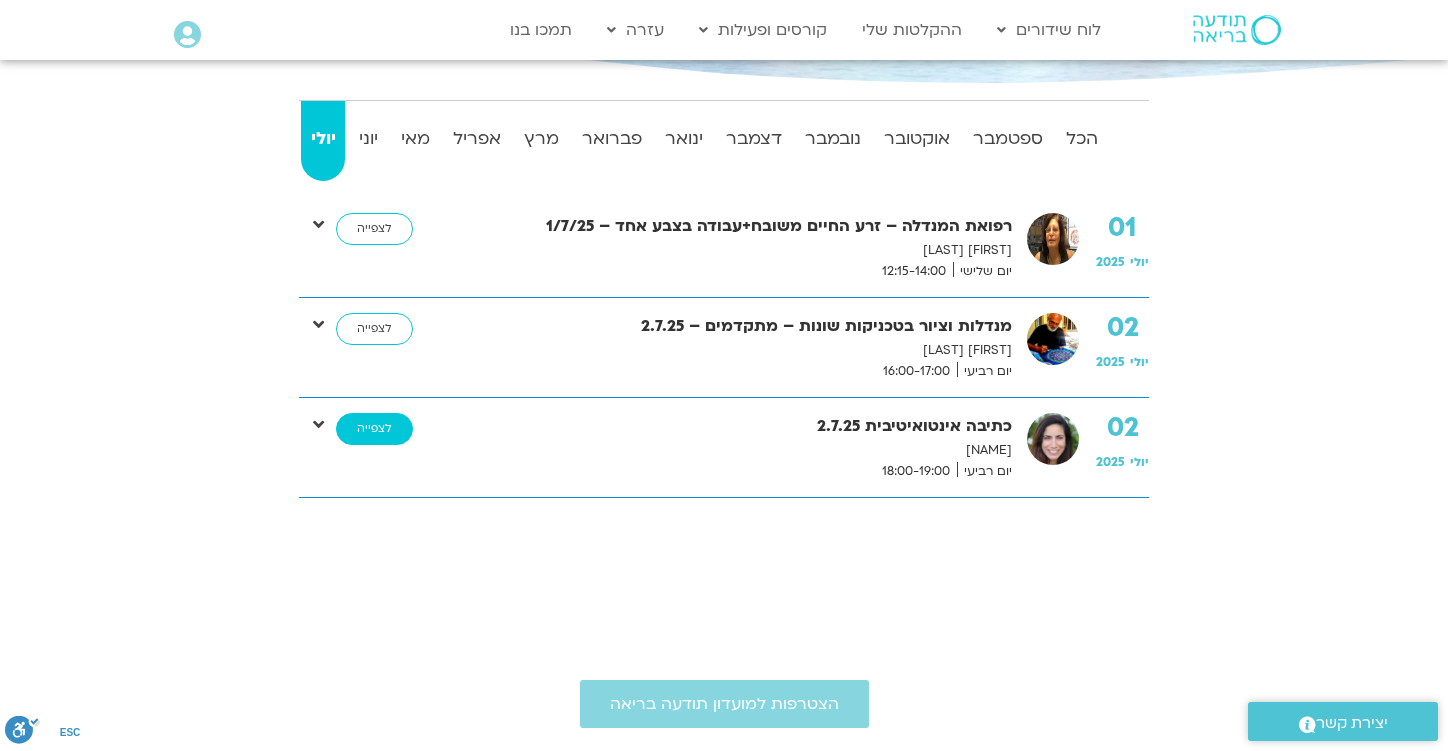 click on "לצפייה" at bounding box center (374, 429) 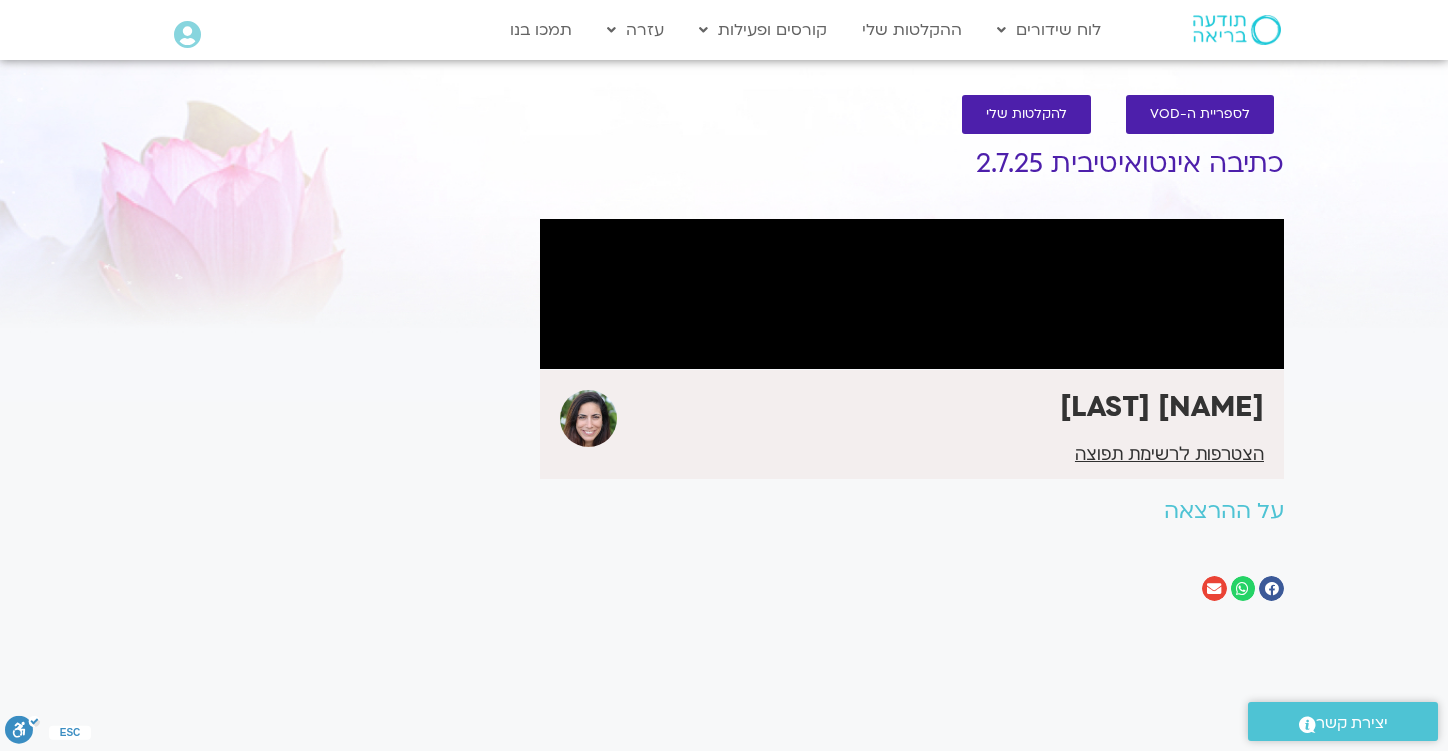scroll, scrollTop: 0, scrollLeft: 0, axis: both 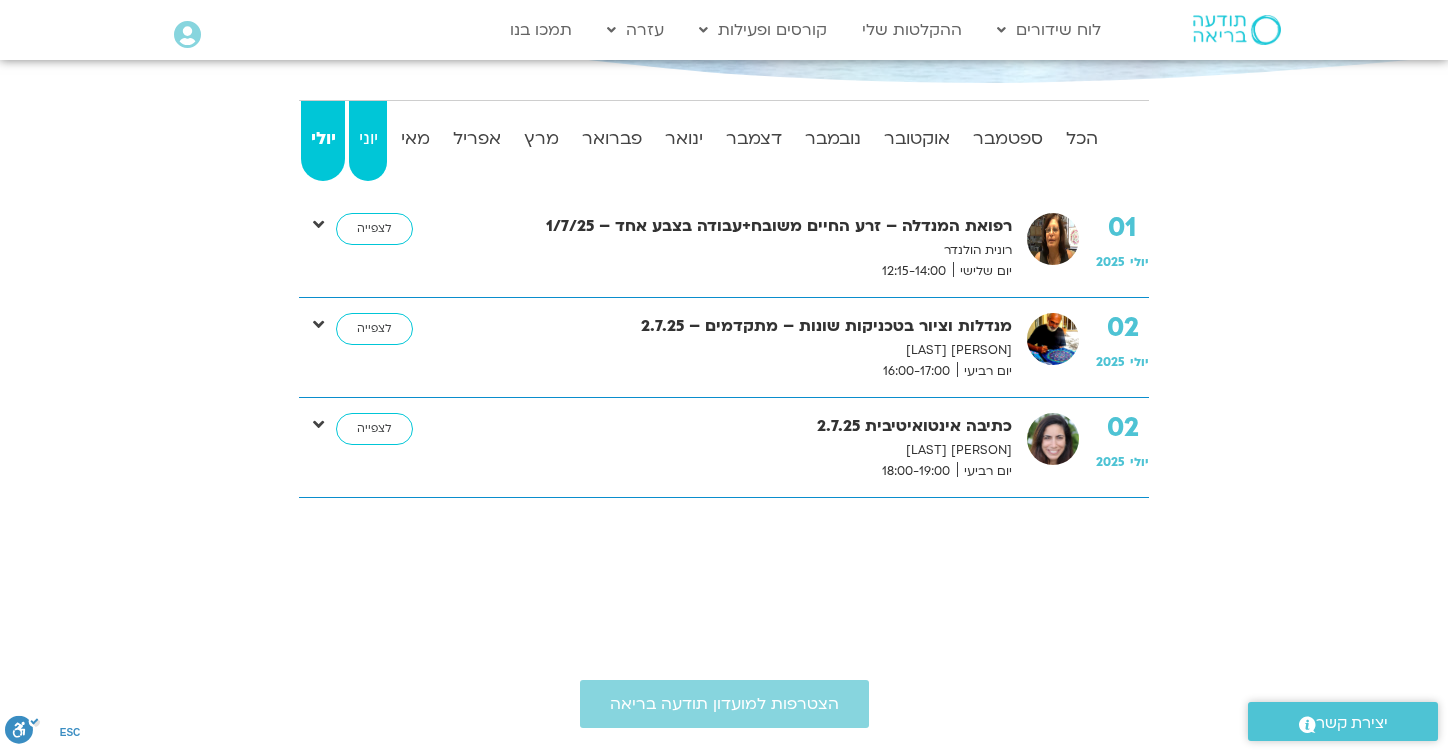 click on "יוני" at bounding box center [1081, 139] 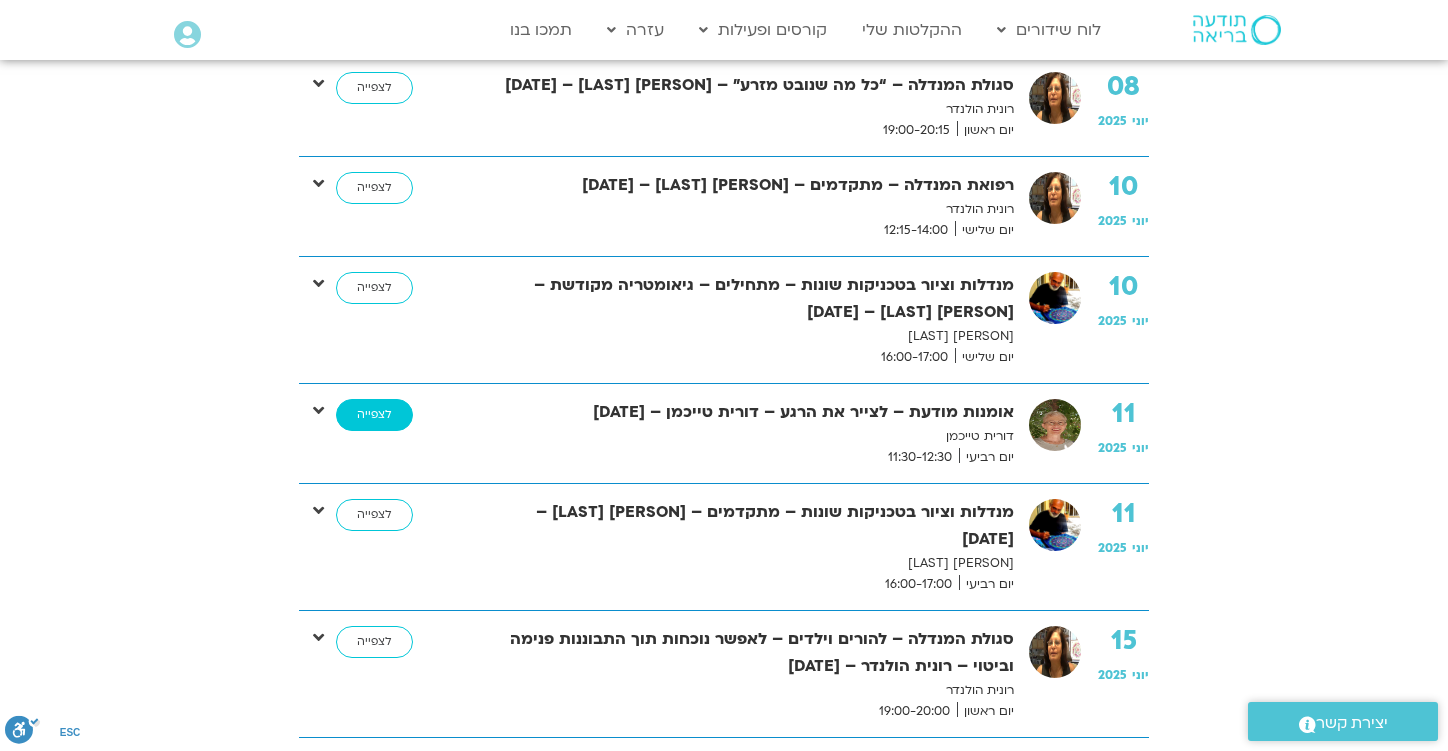 scroll, scrollTop: 849, scrollLeft: 0, axis: vertical 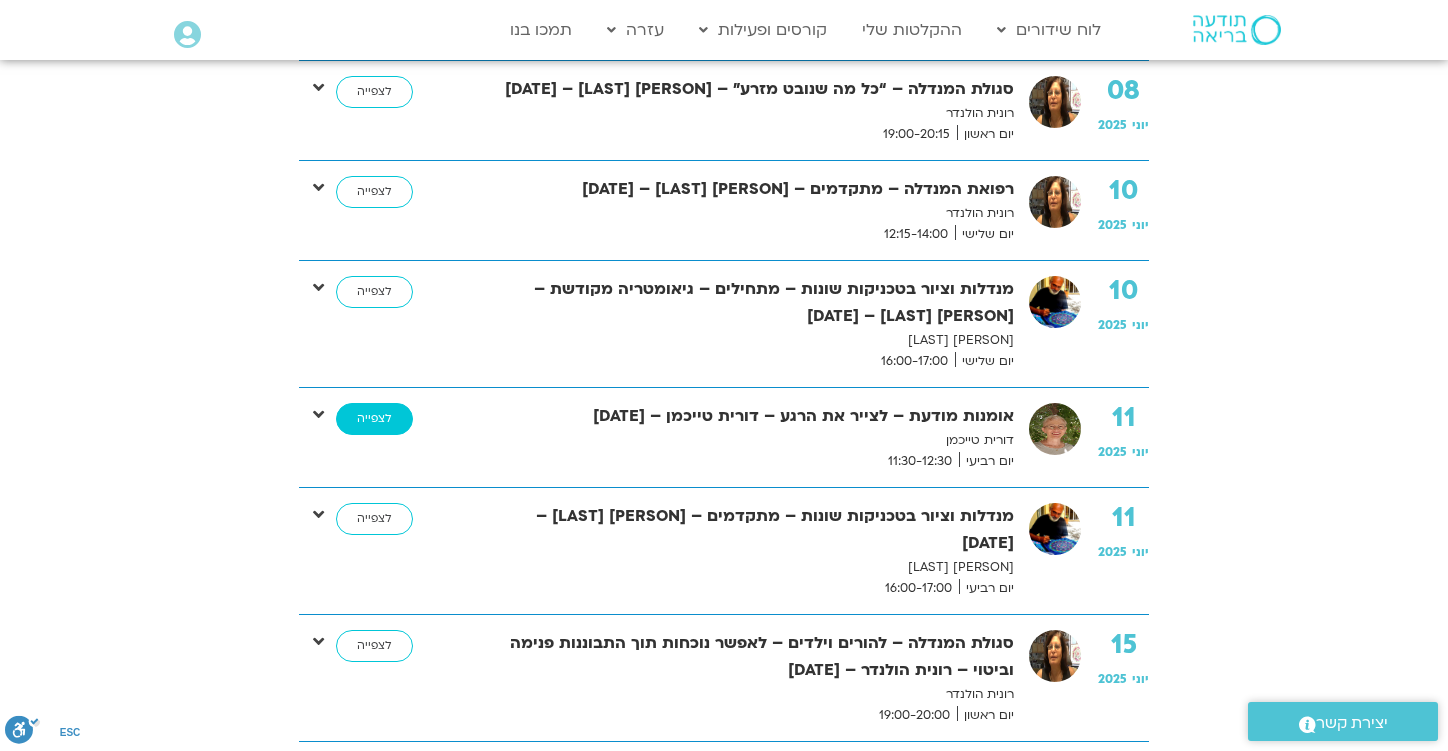 click on "לצפייה" at bounding box center [374, 419] 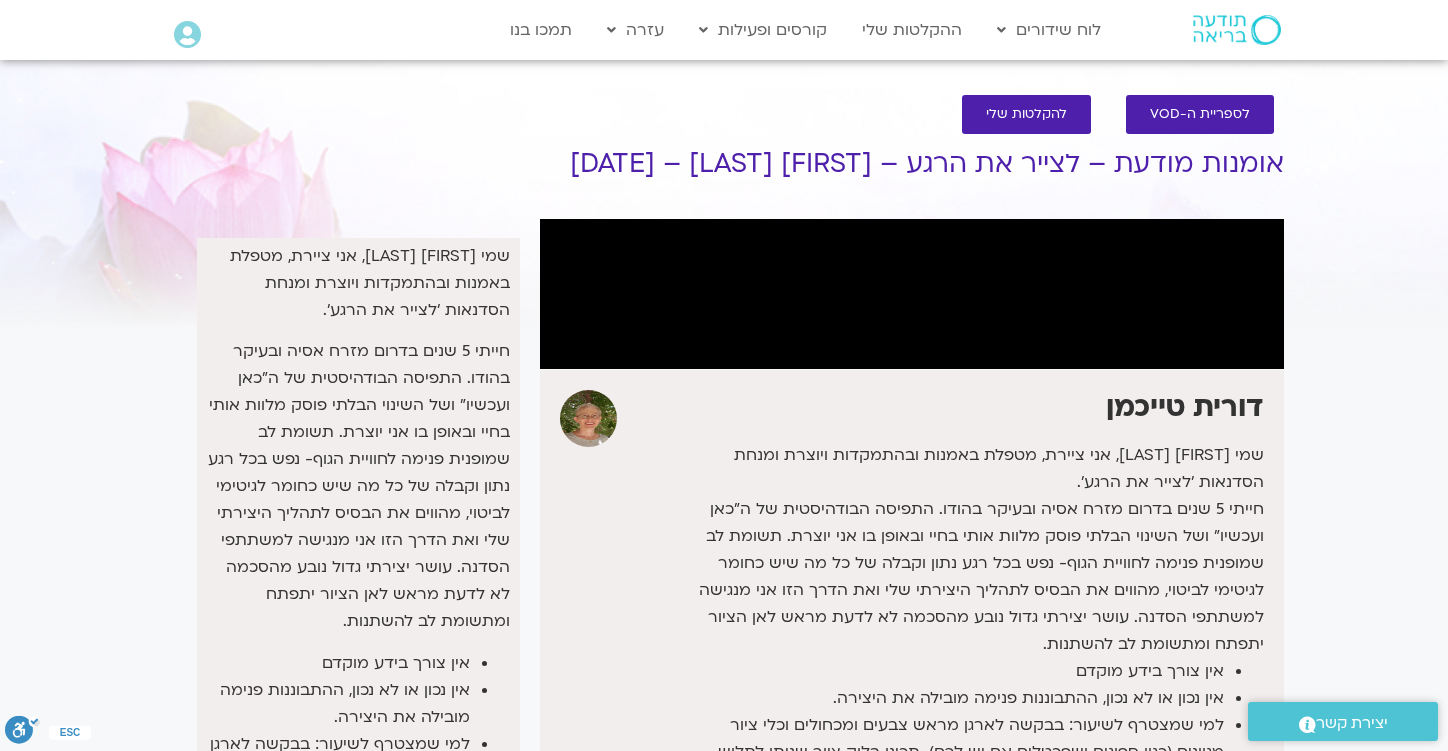 scroll, scrollTop: 0, scrollLeft: 0, axis: both 